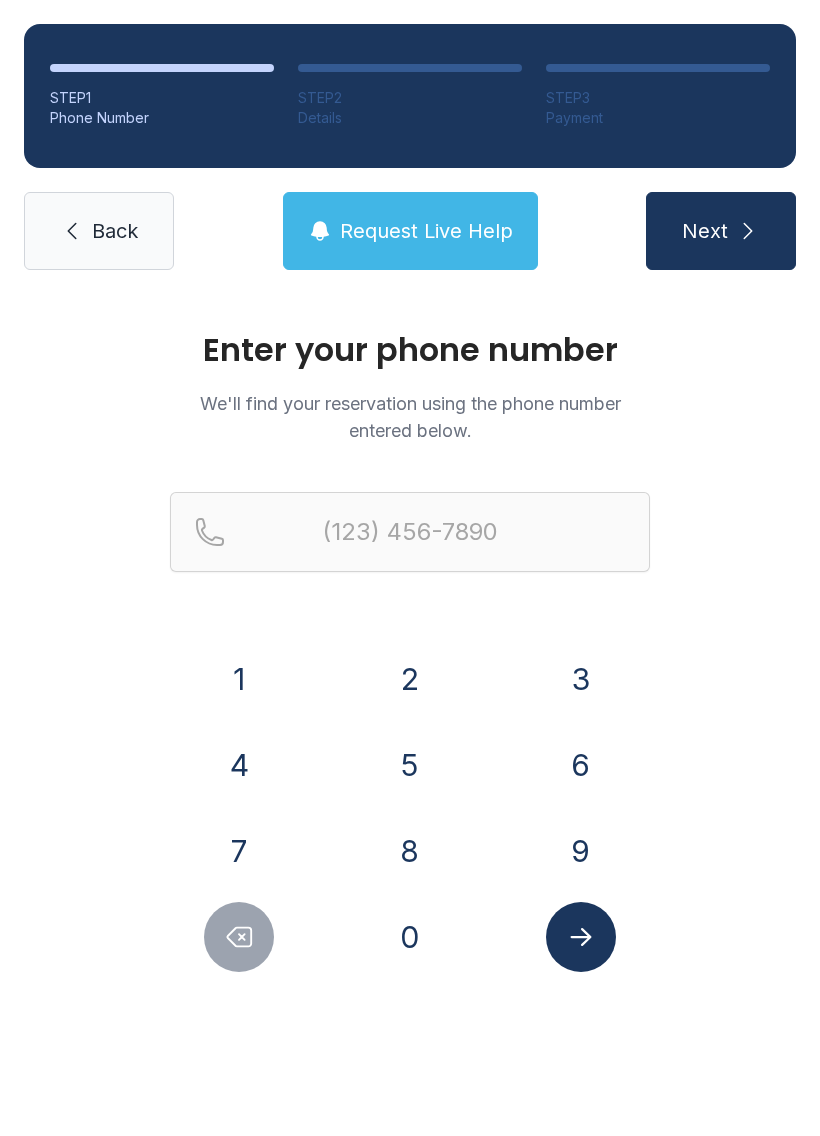 scroll, scrollTop: 0, scrollLeft: 0, axis: both 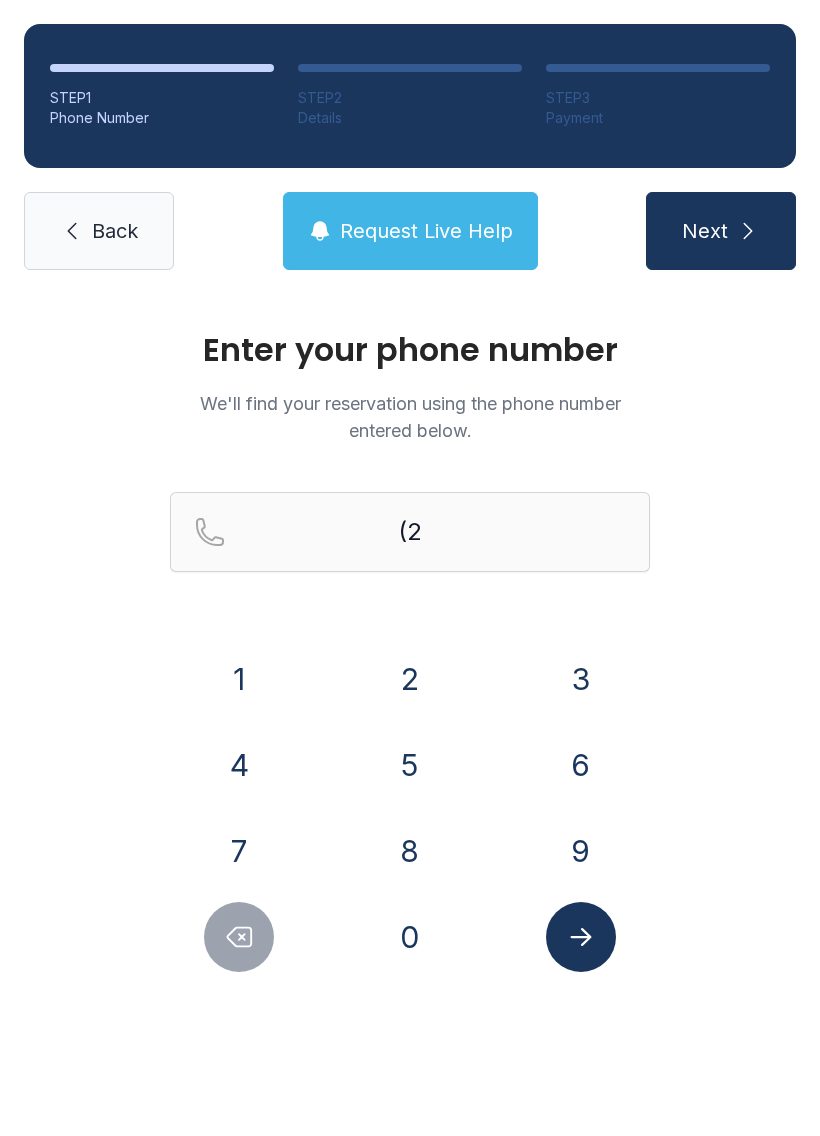 click on "1" at bounding box center [239, 679] 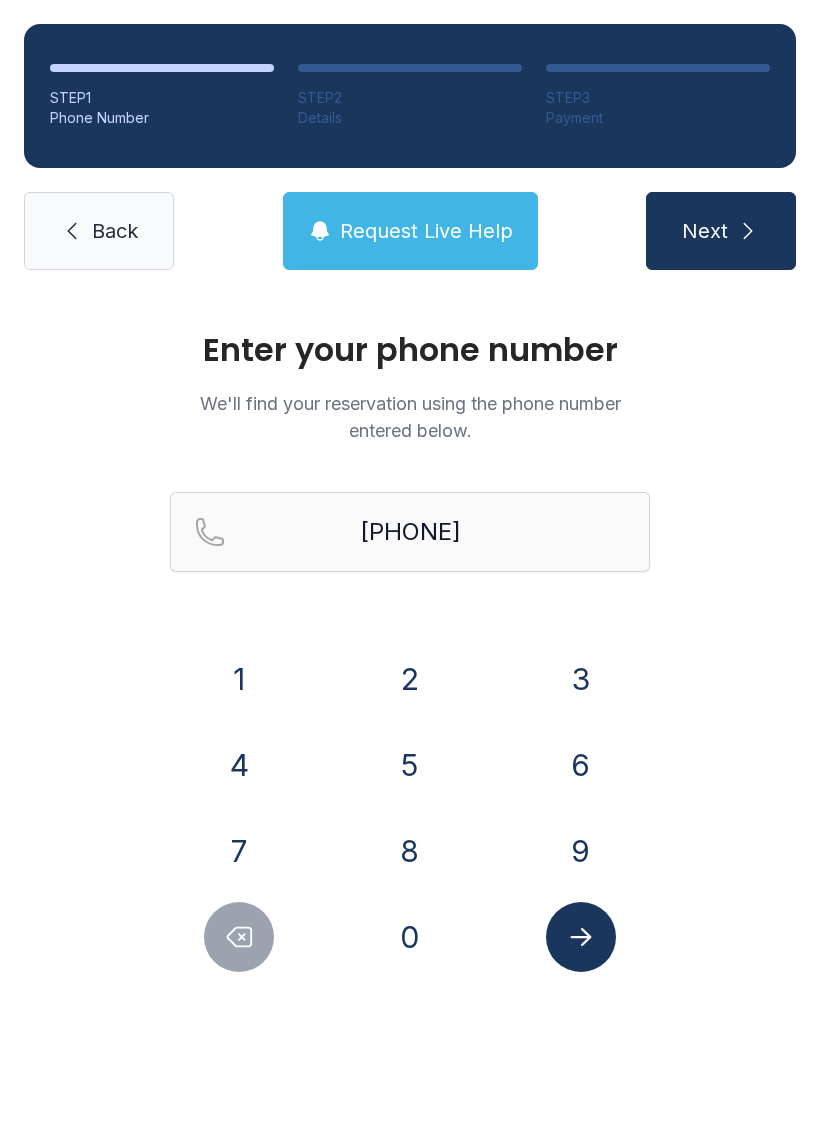 click on "1" at bounding box center (239, 679) 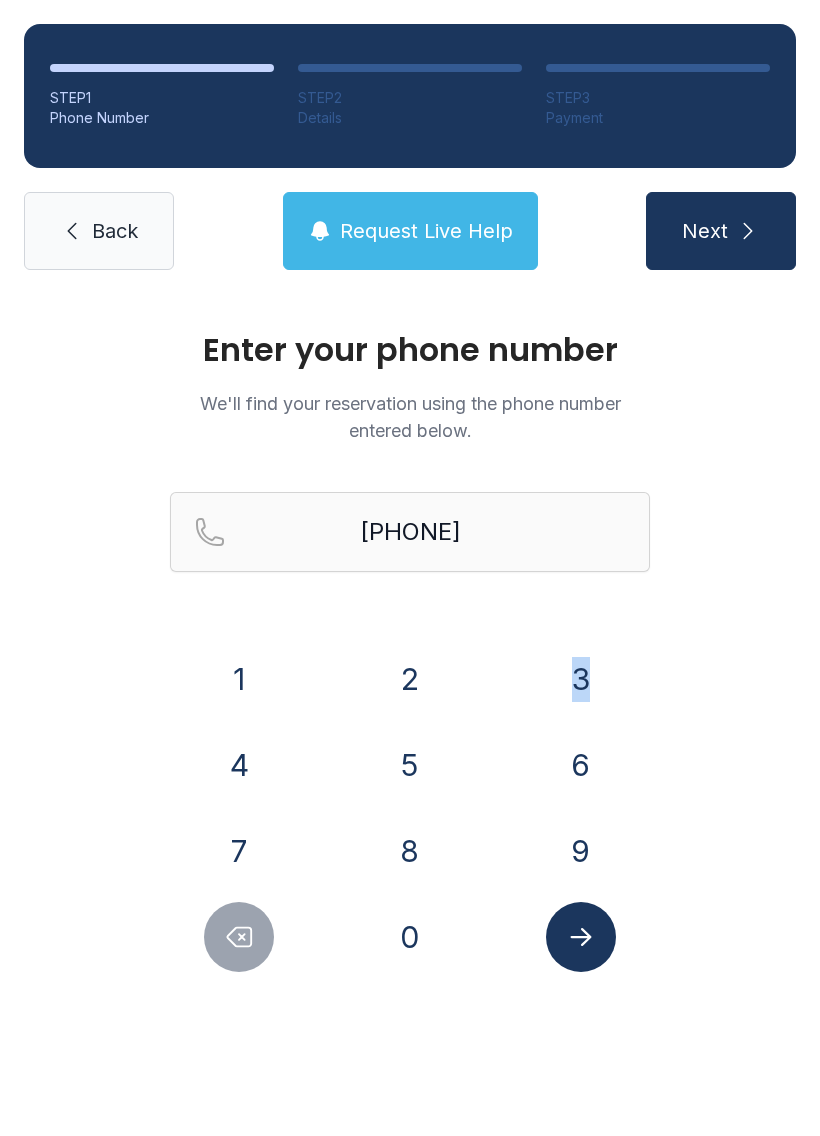 click on "2" at bounding box center (239, 679) 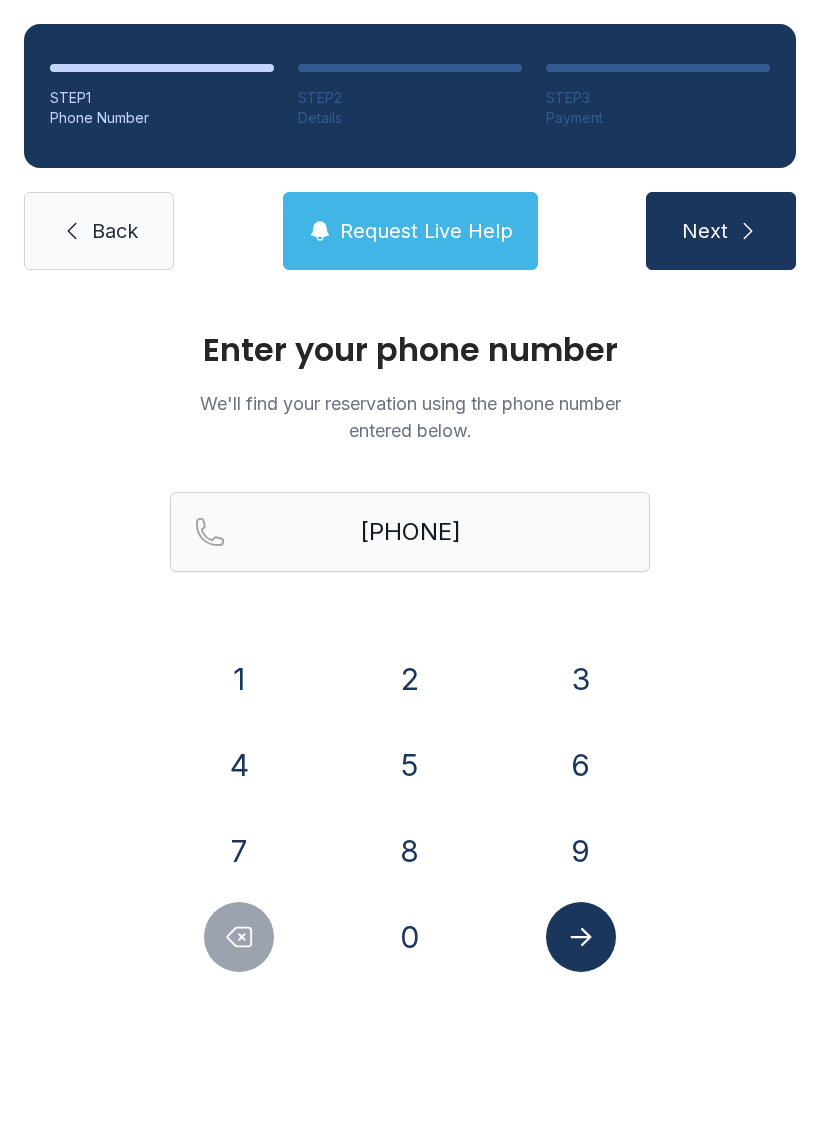 click at bounding box center (239, 937) 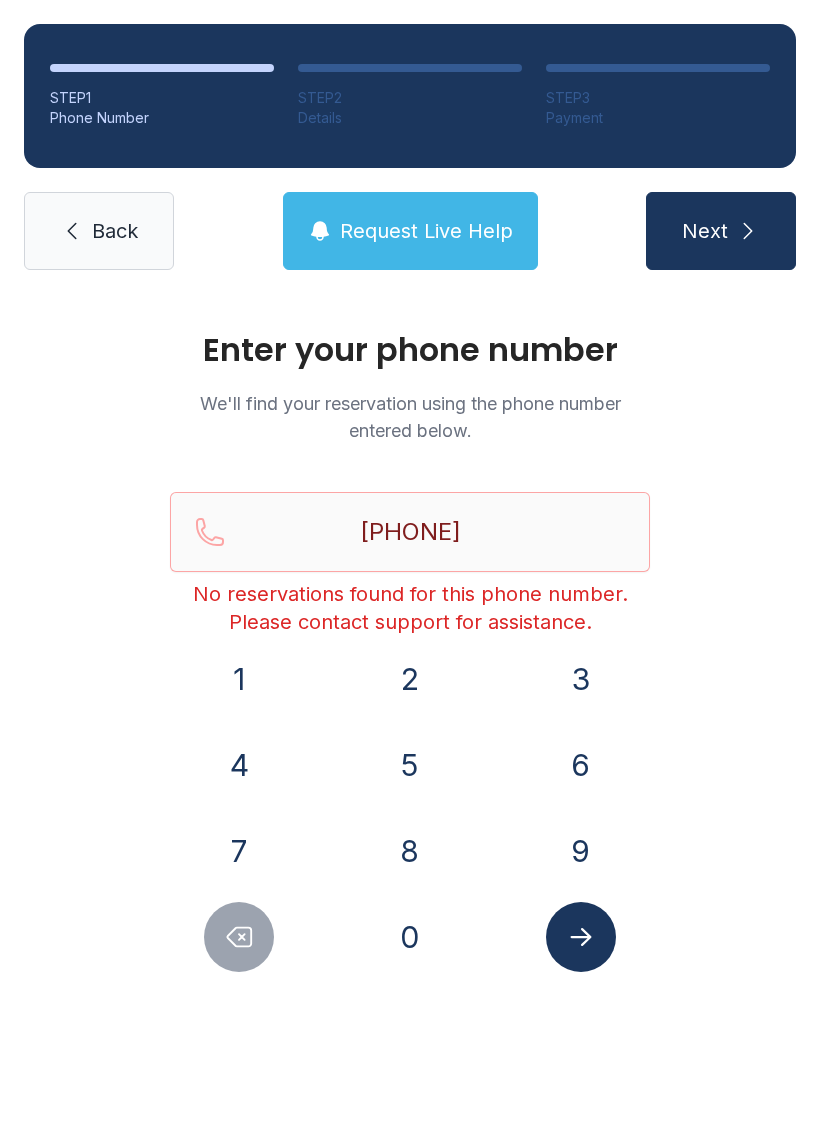 click on "Back" at bounding box center [115, 231] 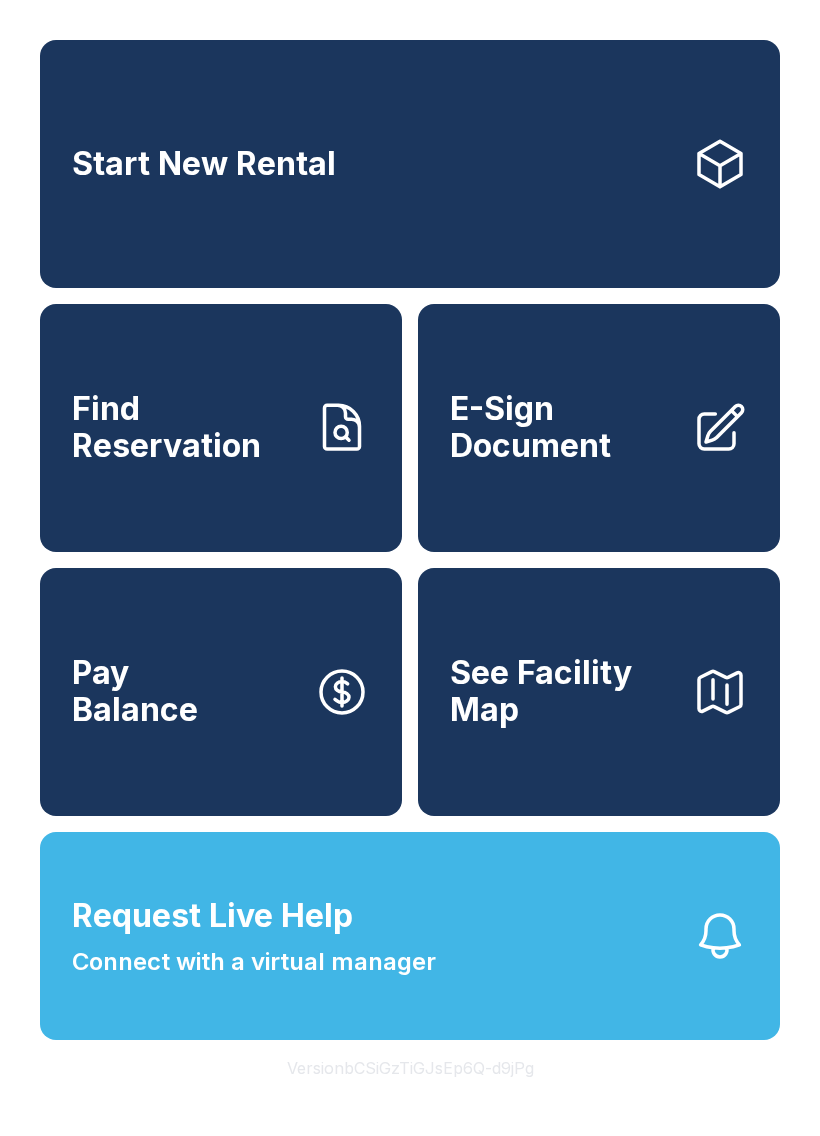click on "E-Sign Document" at bounding box center [563, 427] 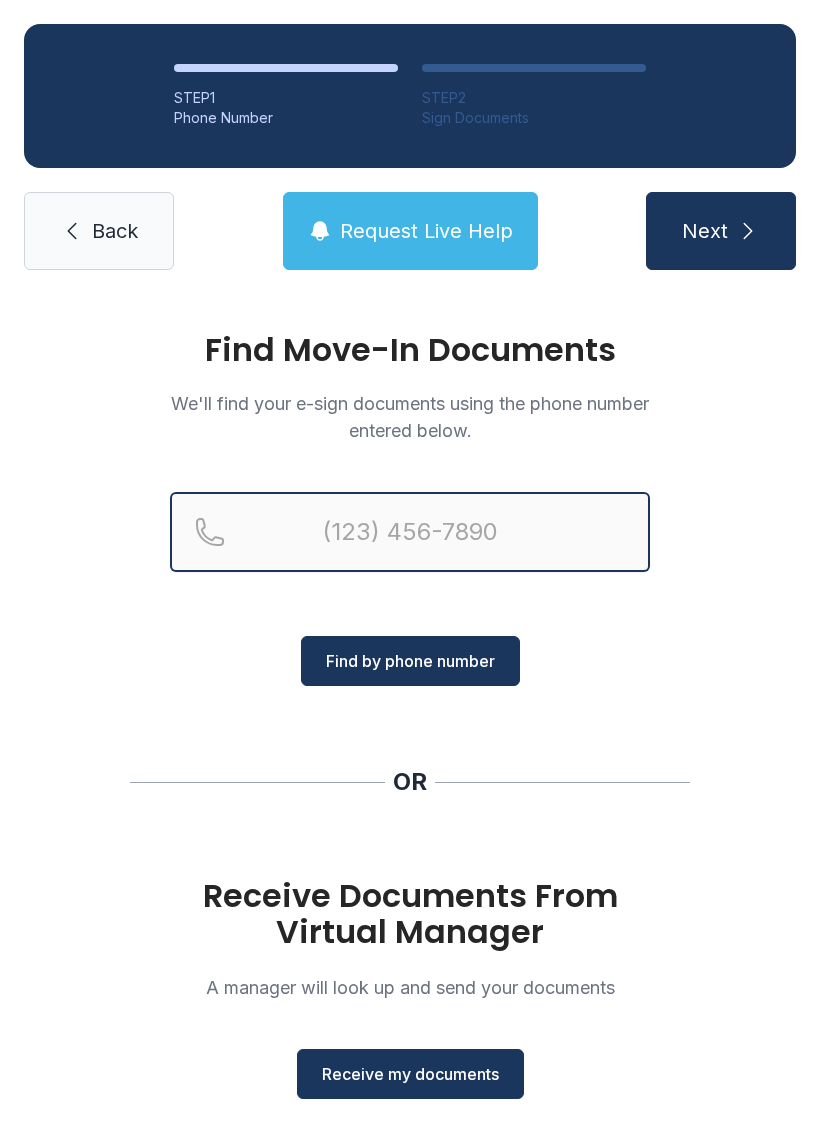click at bounding box center [410, 532] 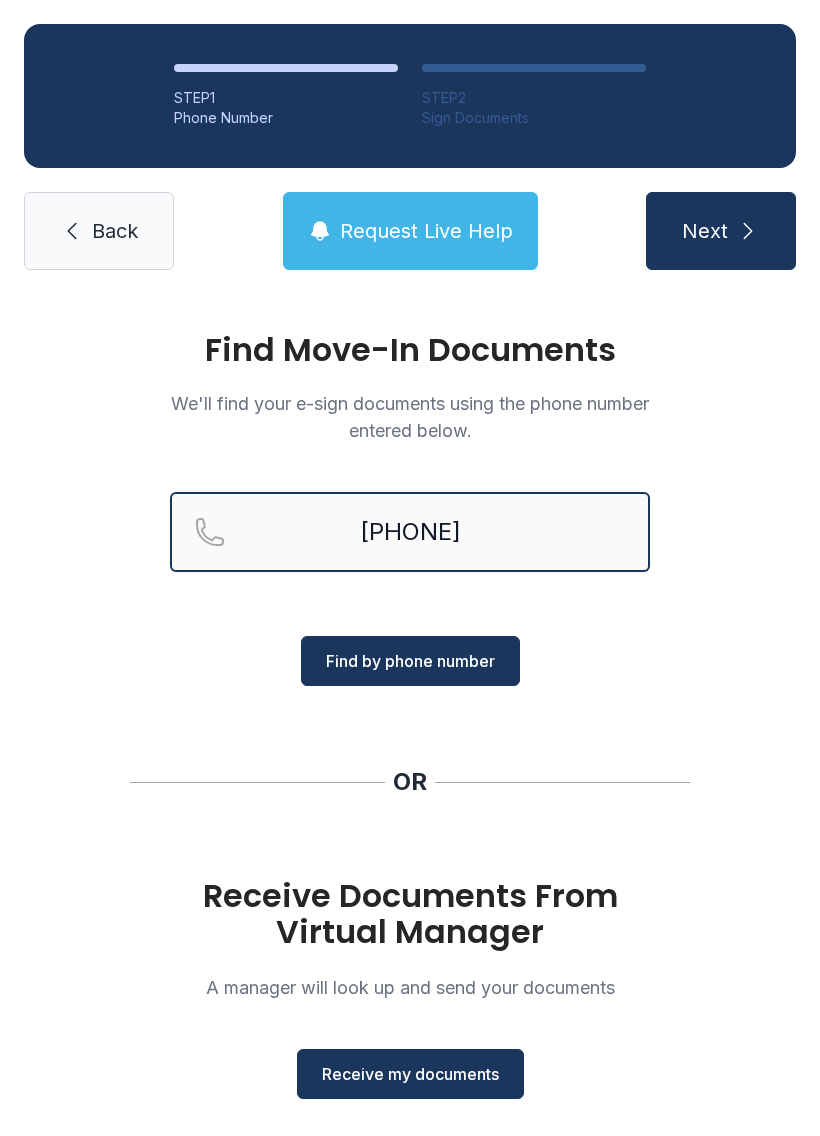 type on "[PHONE]" 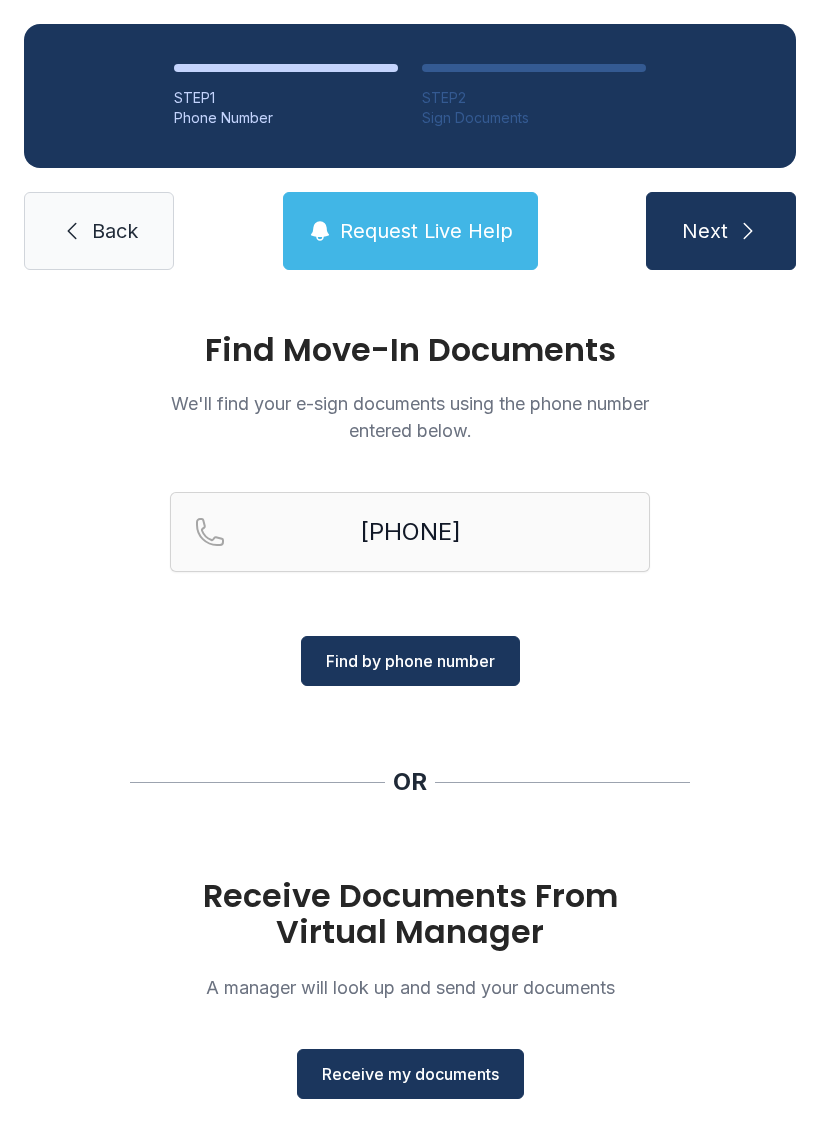 click on "Find by phone number" at bounding box center (410, 661) 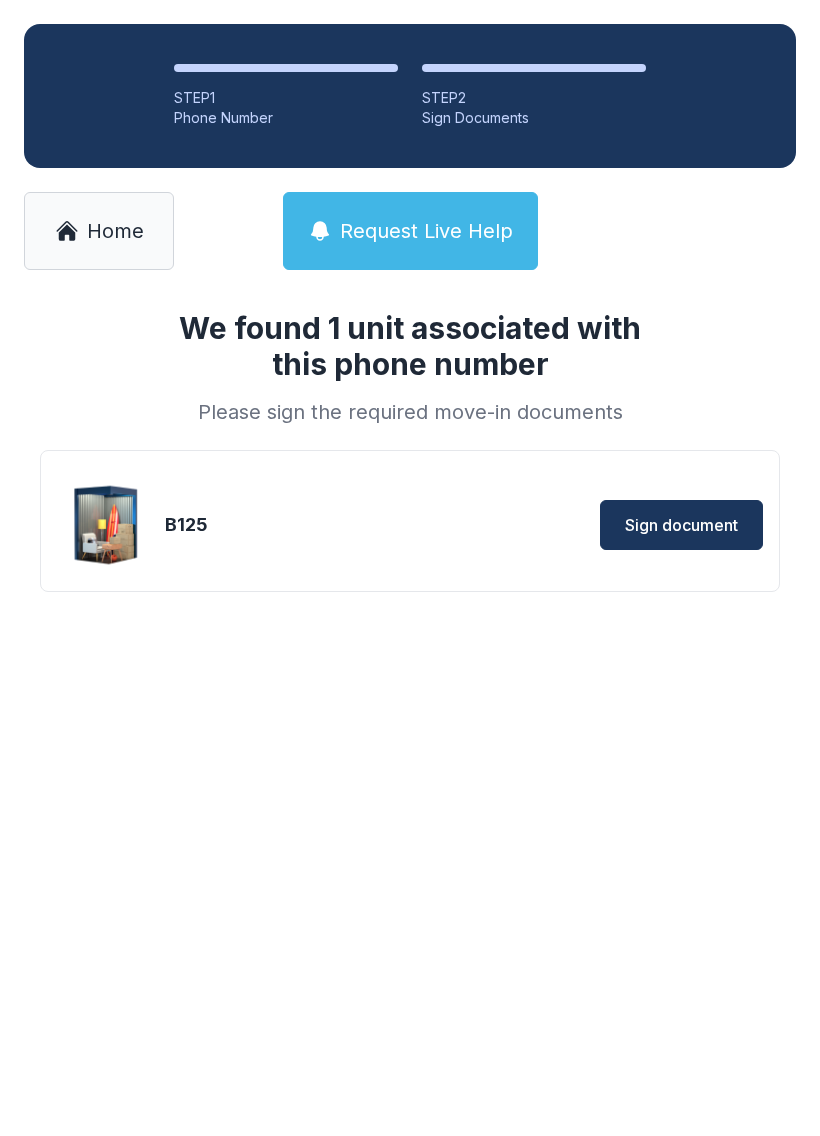 click on "Sign document" at bounding box center (681, 525) 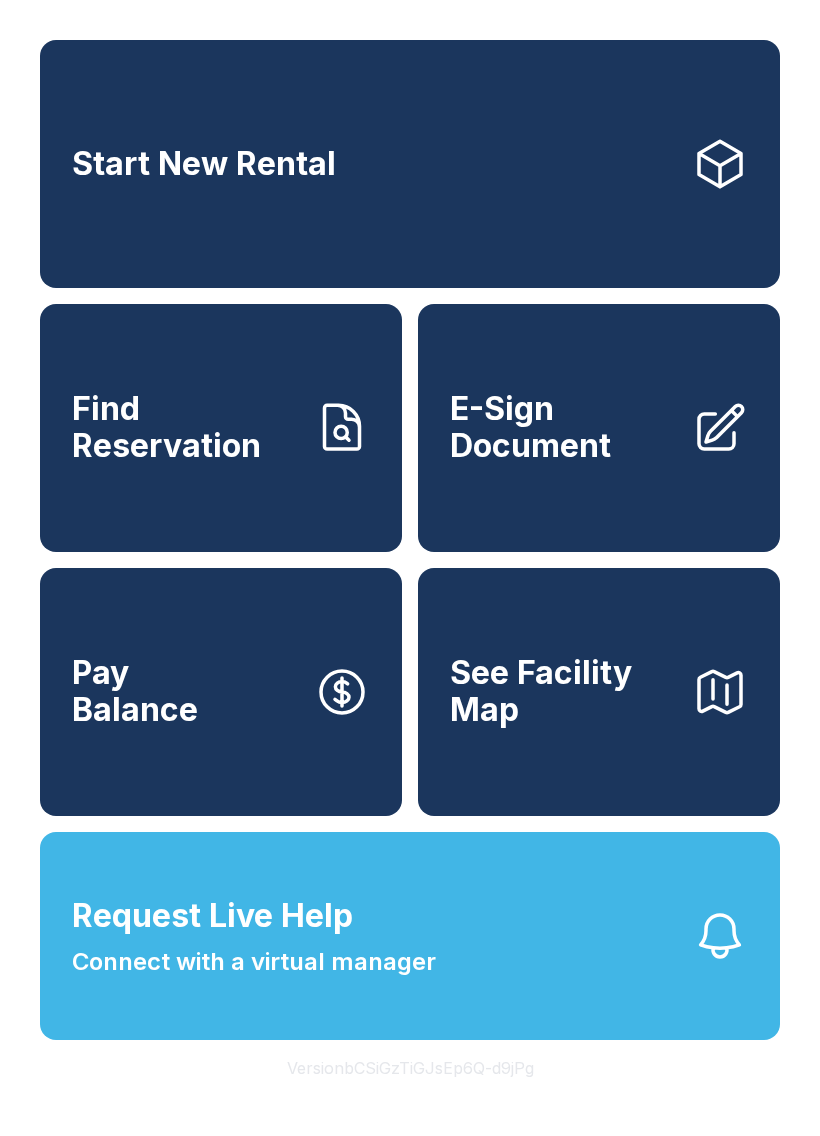 click on "E-Sign Document" at bounding box center [599, 428] 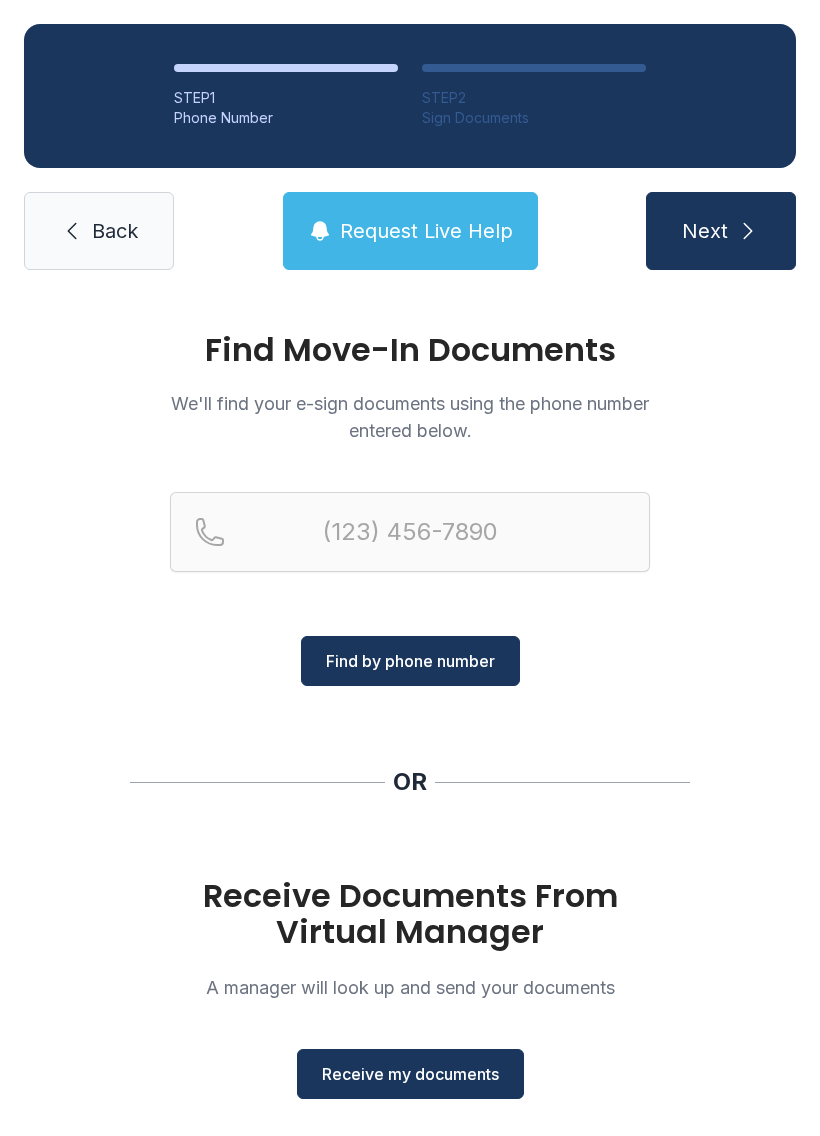 click on "Receive my documents" at bounding box center [410, 1074] 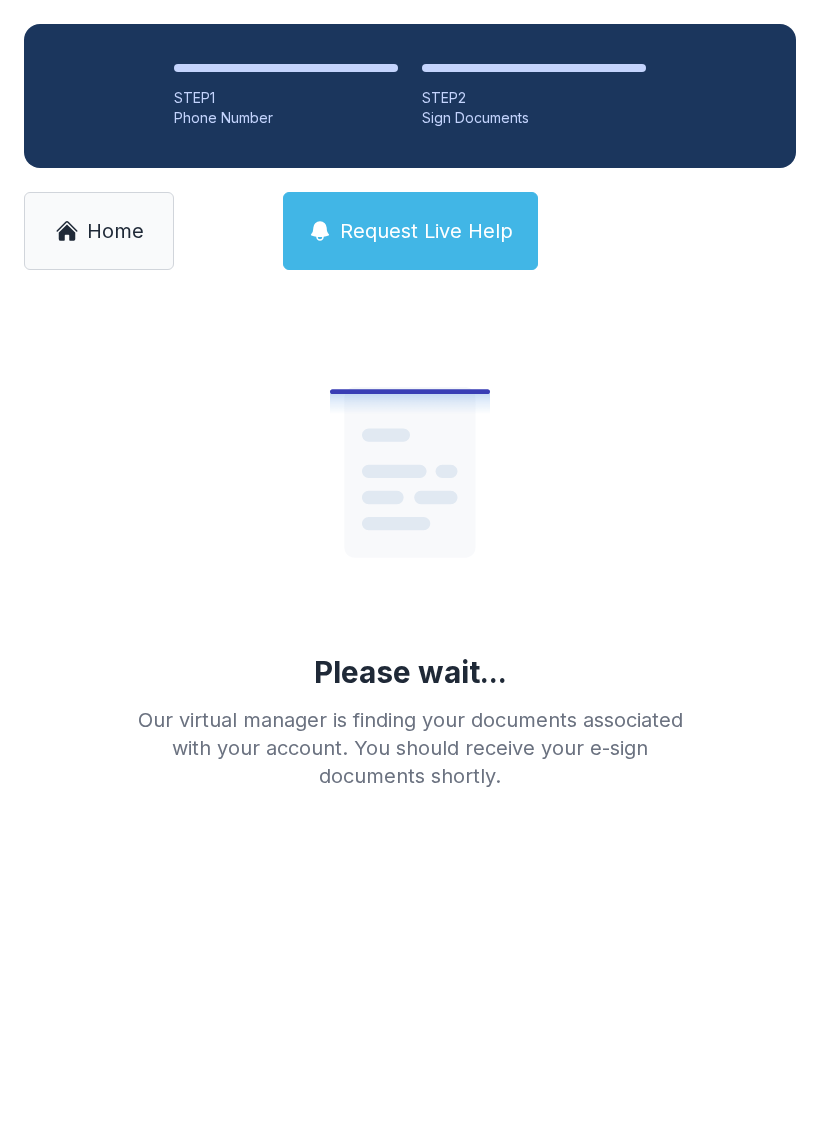 click on "Home" at bounding box center [115, 231] 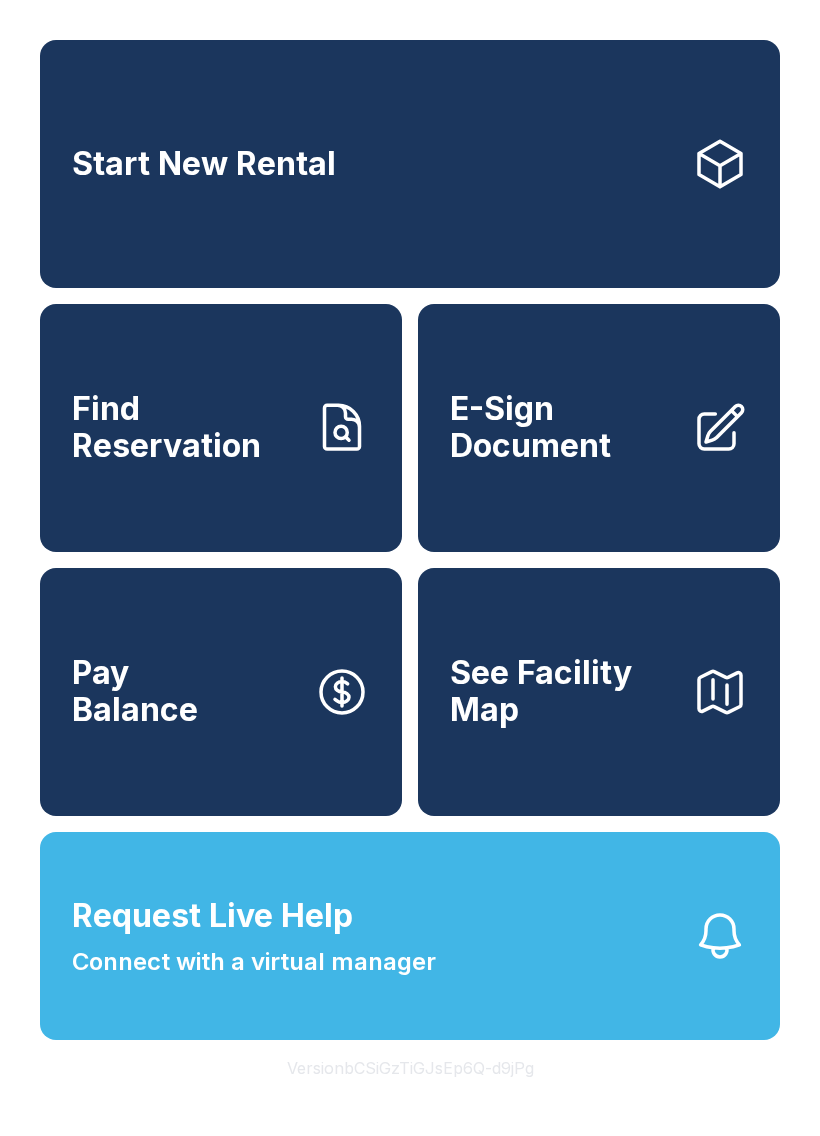 click at bounding box center [720, 936] 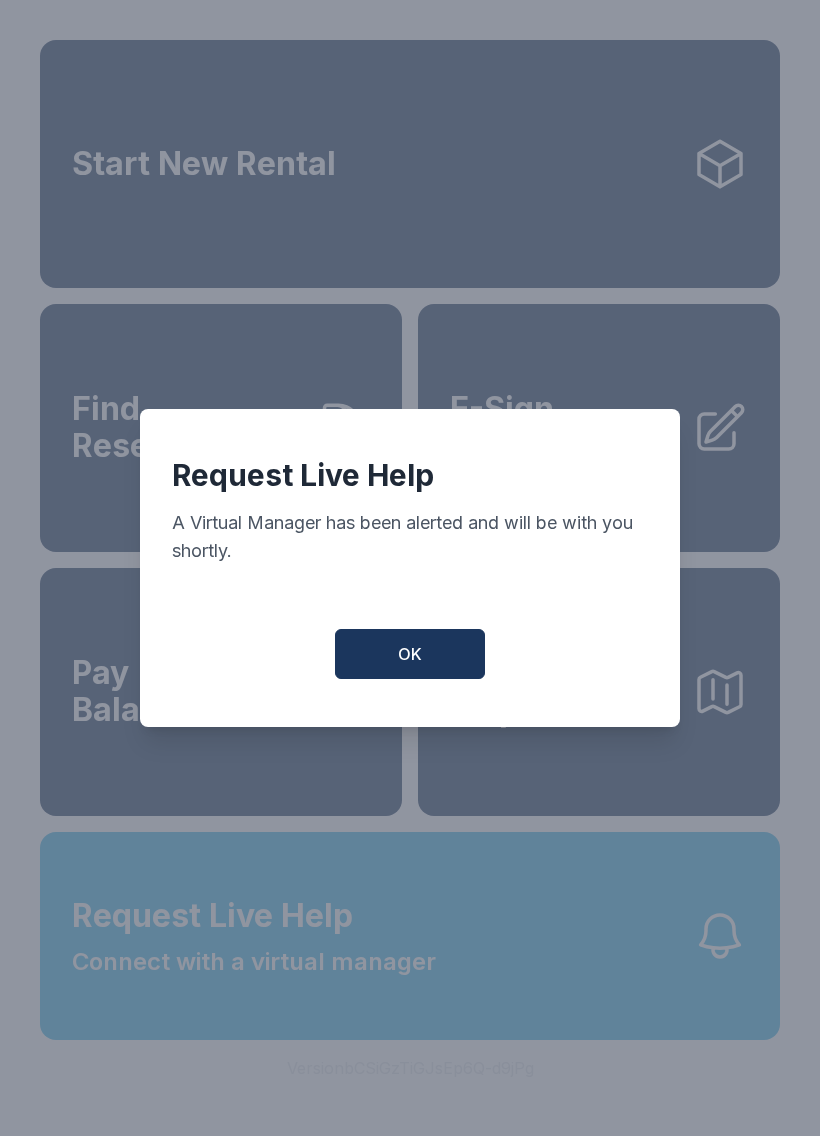 click on "OK" at bounding box center [410, 654] 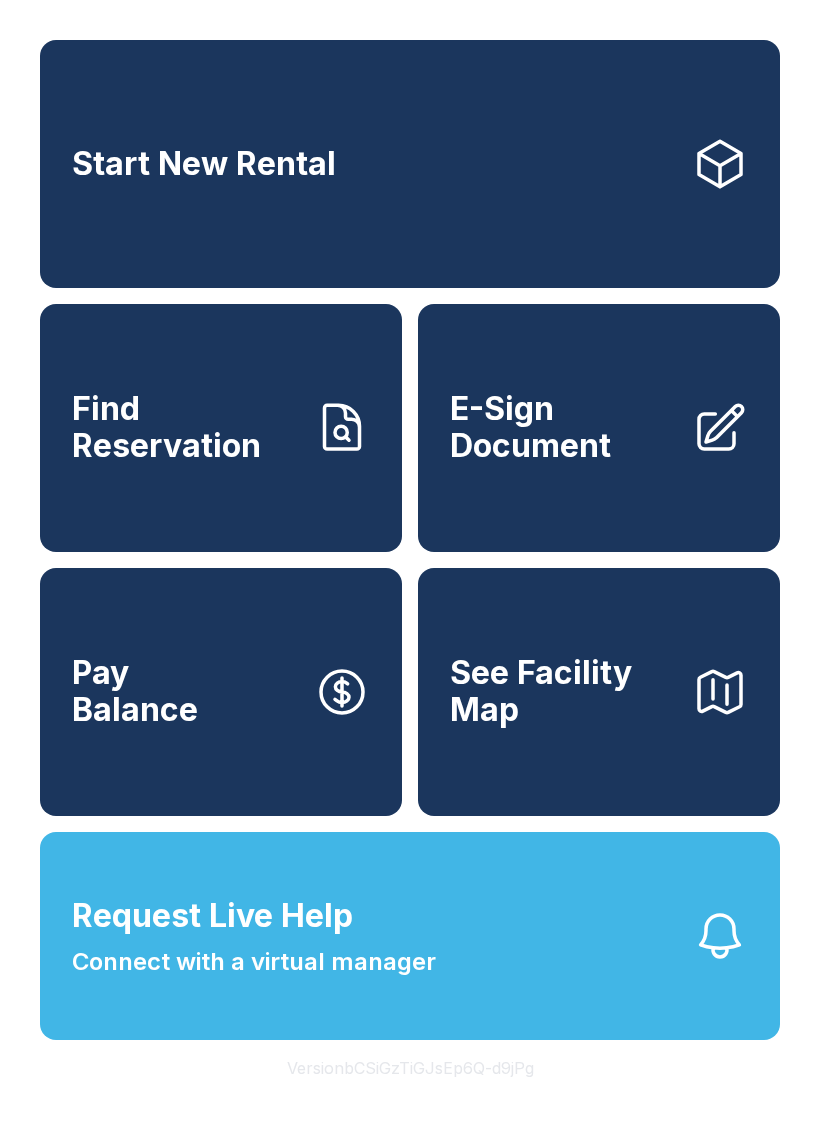 click at bounding box center (342, 428) 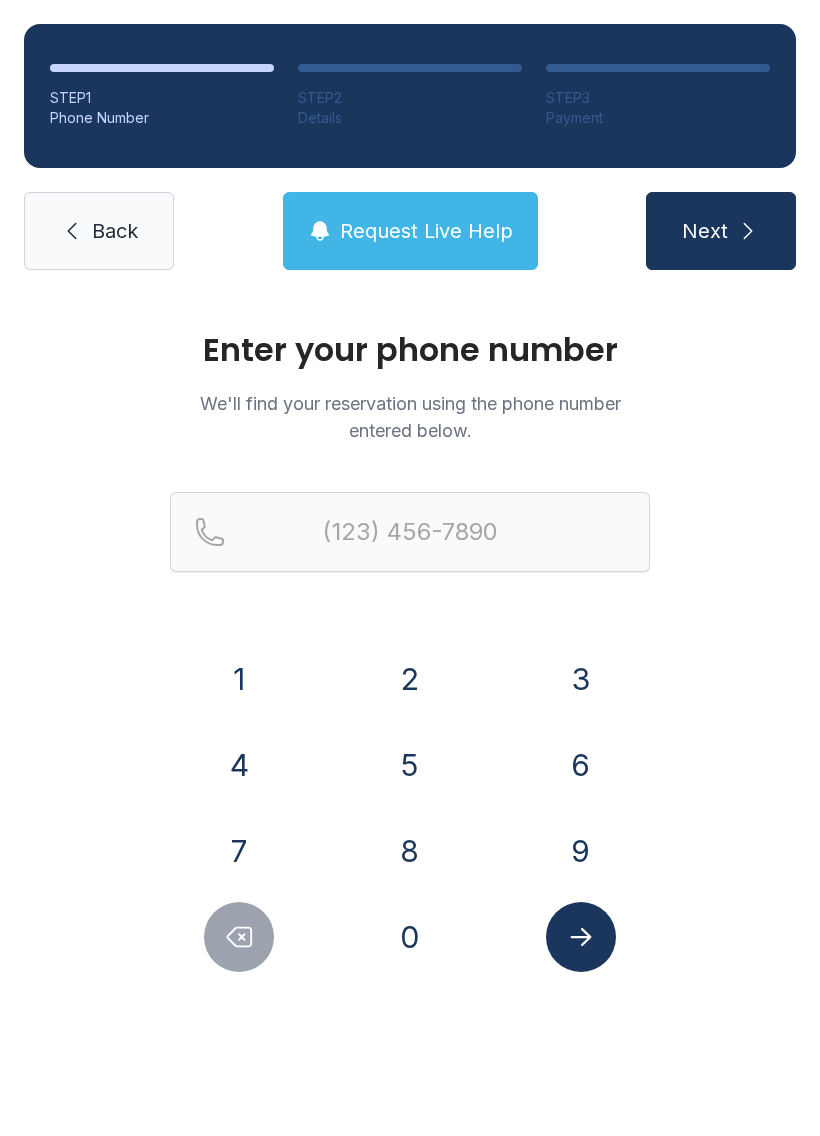 click on "2" at bounding box center [239, 679] 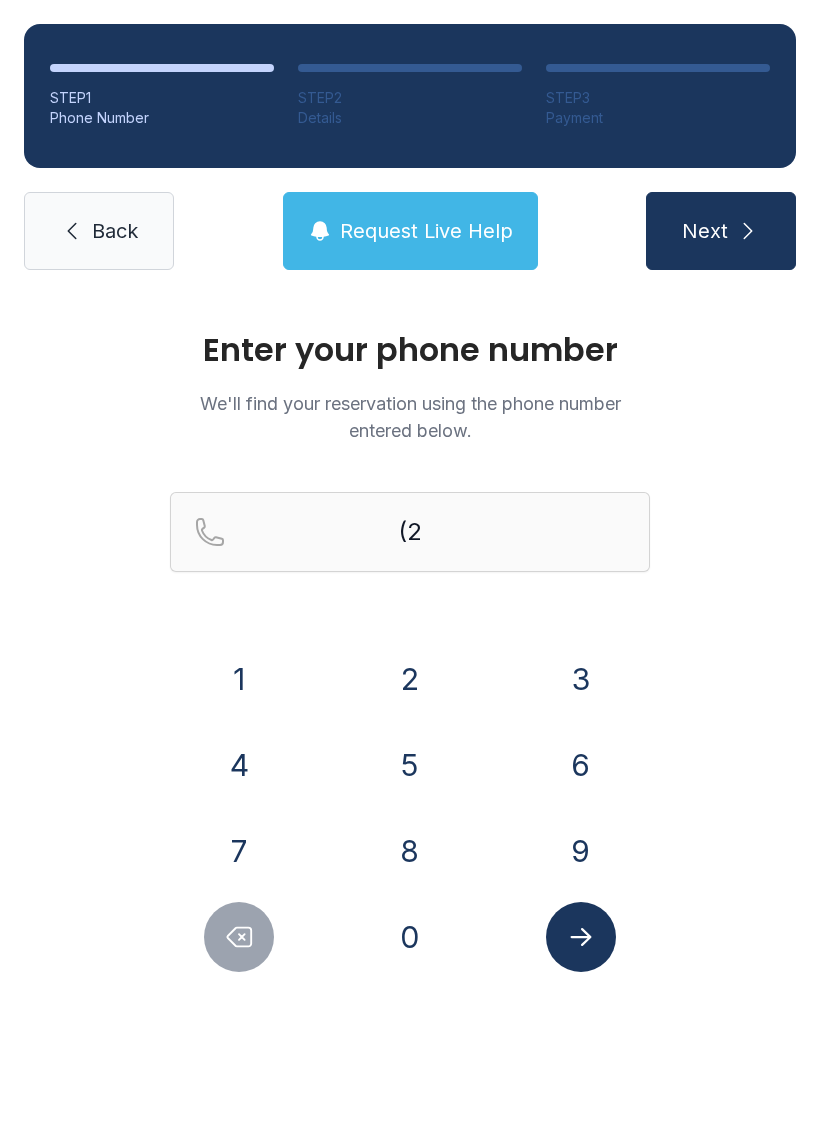 click on "1" at bounding box center [239, 679] 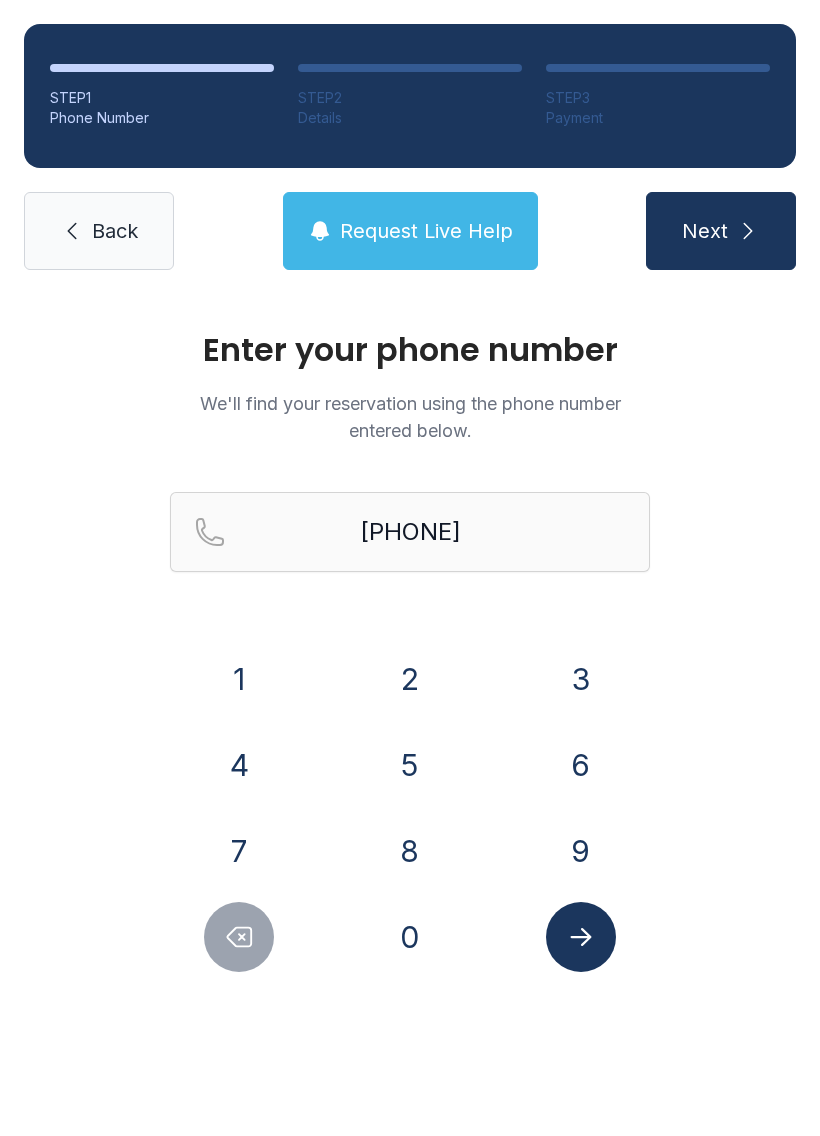 click on "4" at bounding box center (239, 679) 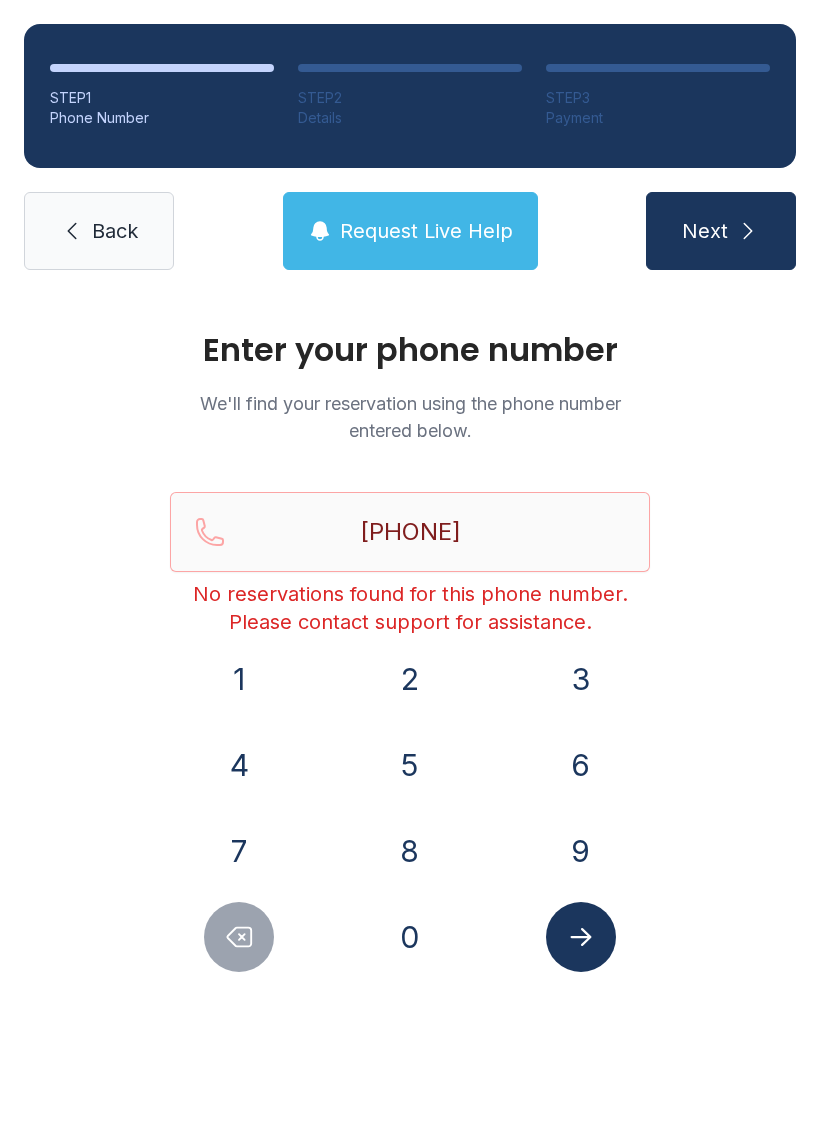 click on "Back" at bounding box center (99, 231) 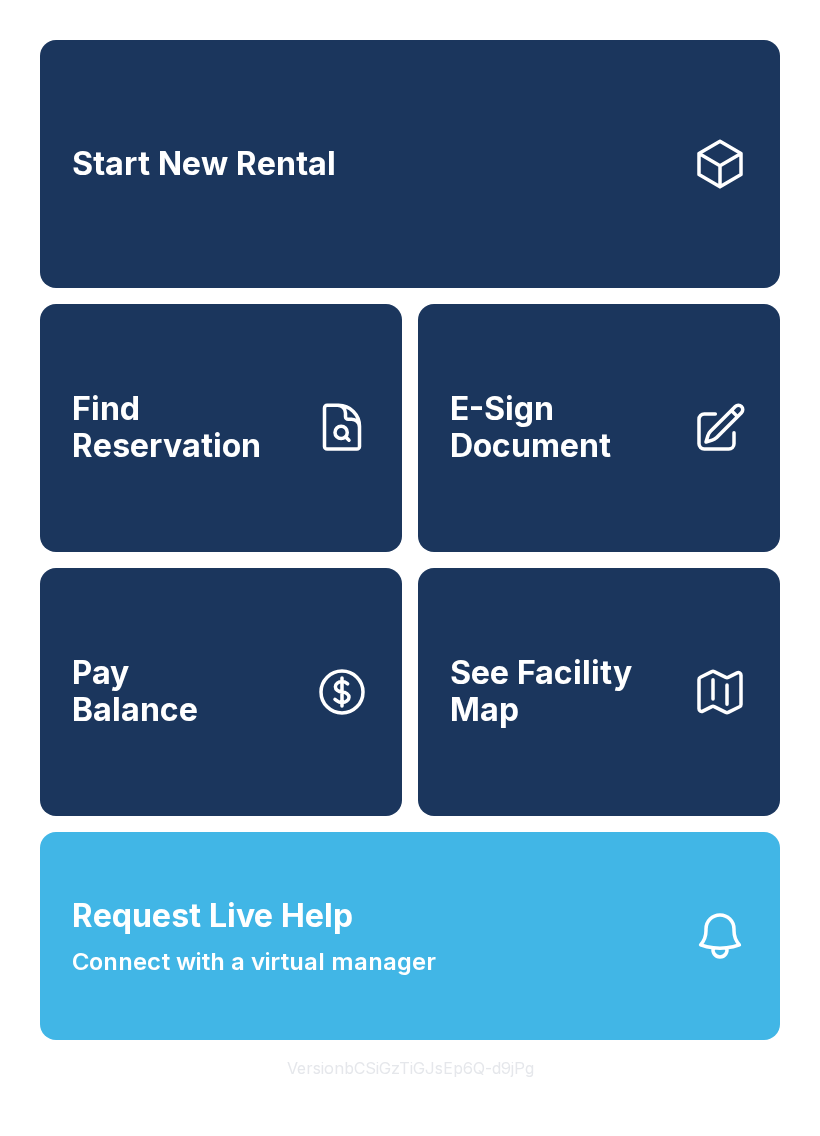 click on "Request Live Help" at bounding box center [212, 916] 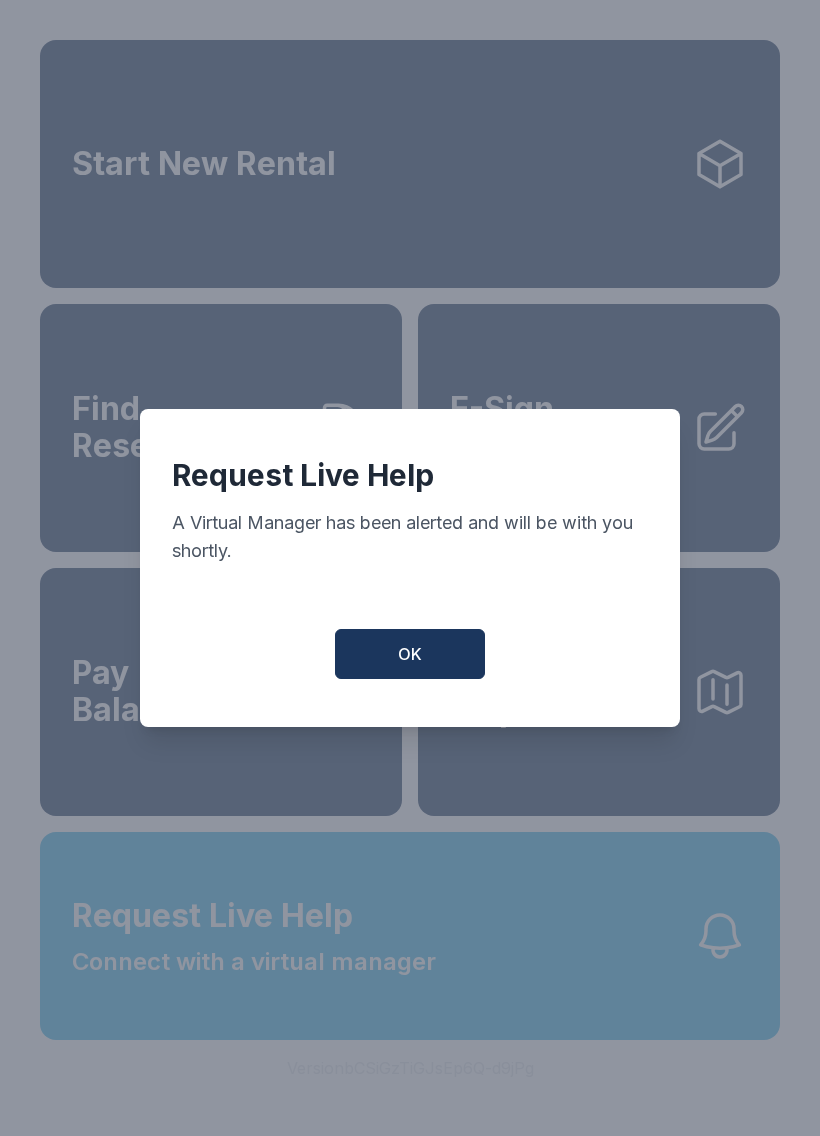 click on "OK" at bounding box center [410, 654] 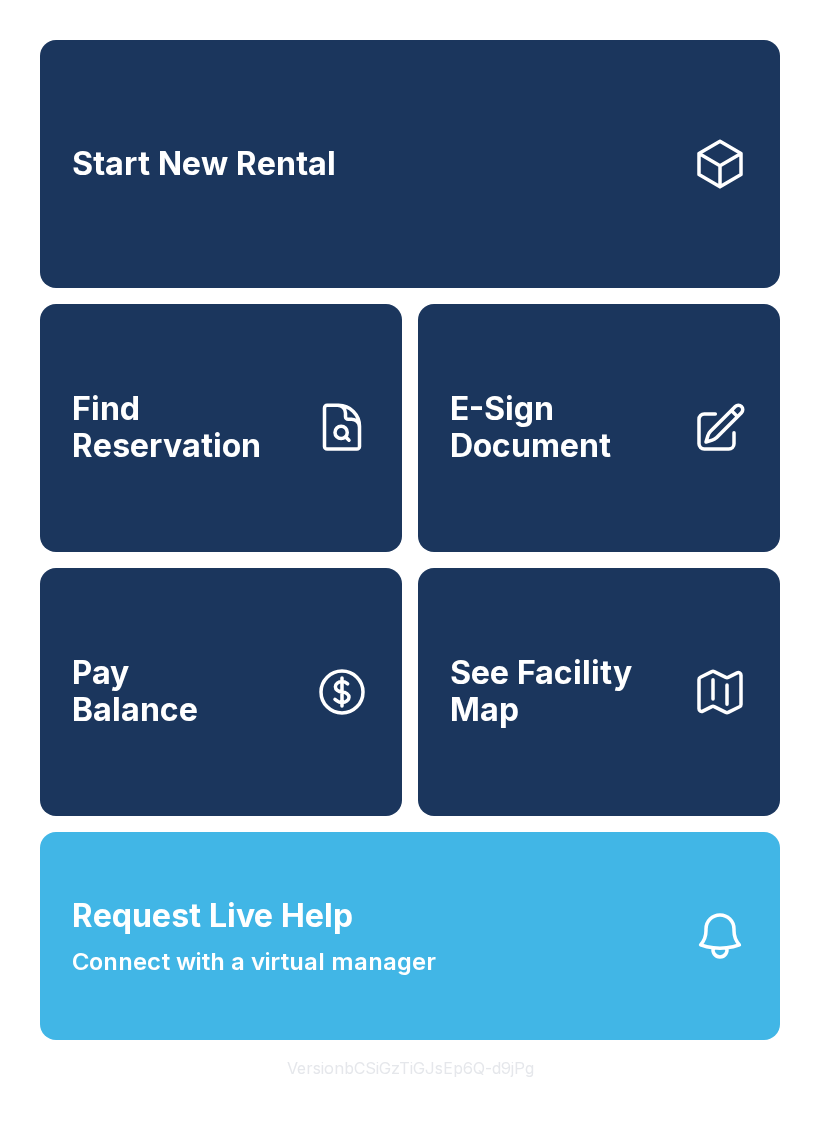 click on "Request Live Help" at bounding box center (212, 916) 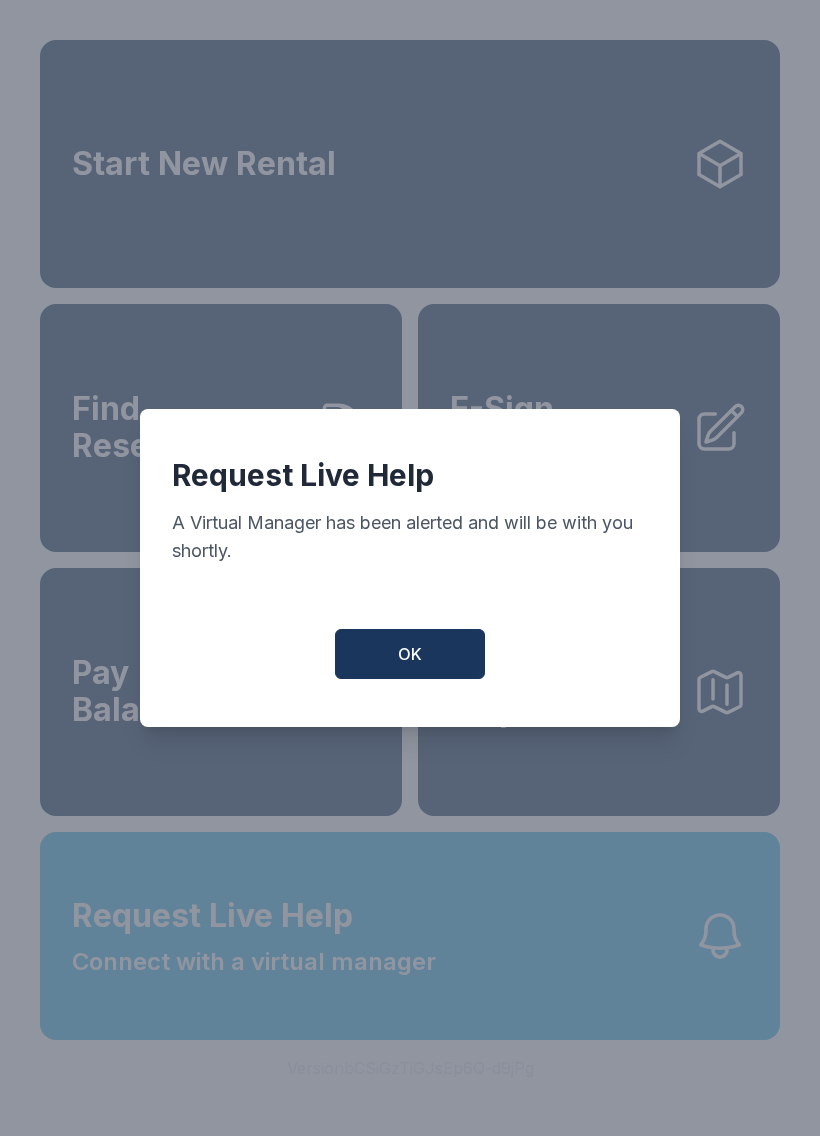 click on "OK" at bounding box center (410, 654) 